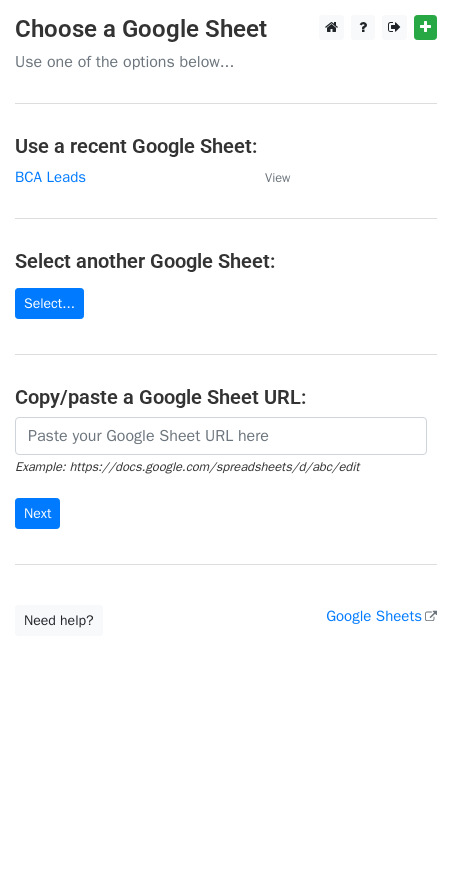 scroll, scrollTop: 0, scrollLeft: 0, axis: both 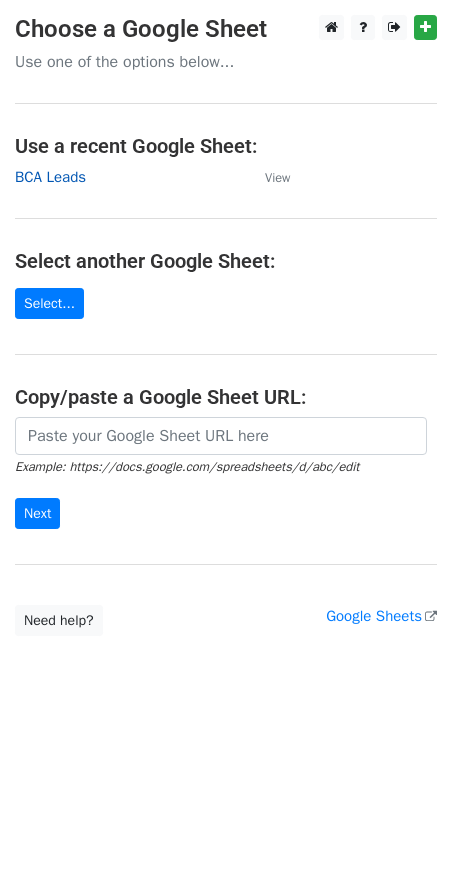 click on "BCA Leads" at bounding box center [50, 177] 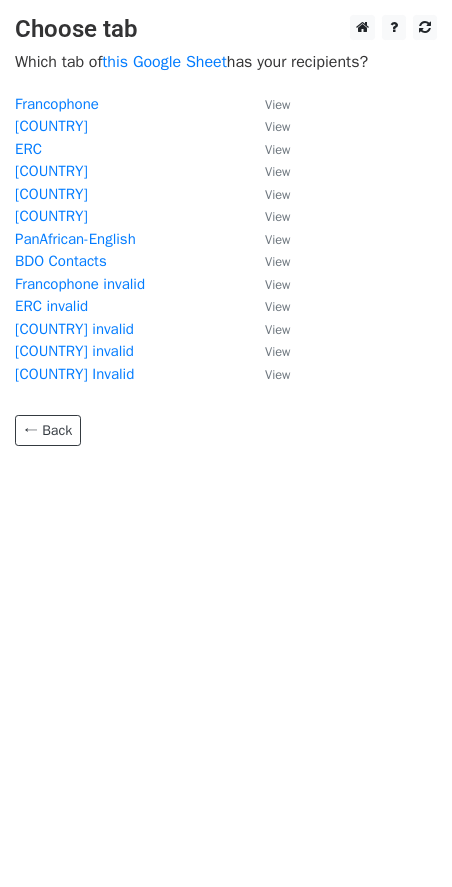 scroll, scrollTop: 0, scrollLeft: 0, axis: both 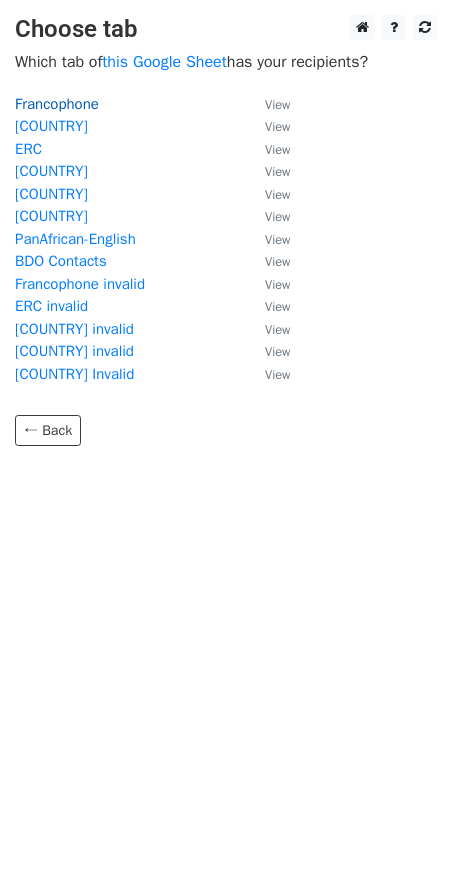 click on "Francophone" at bounding box center [57, 104] 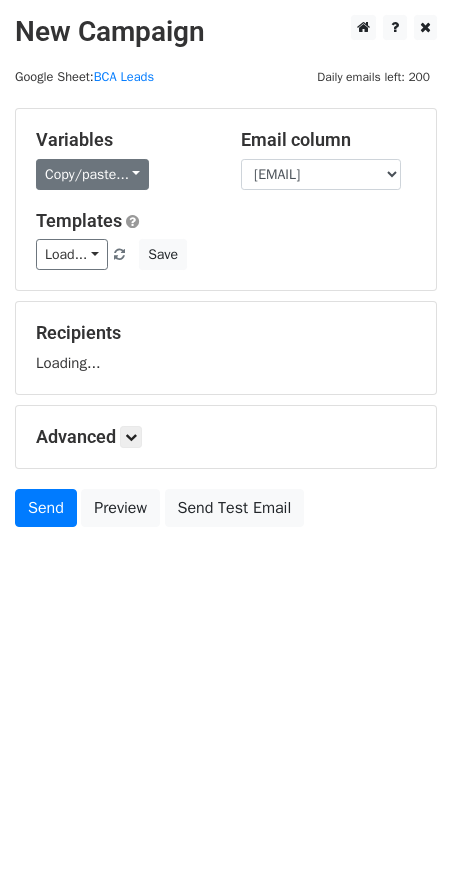 scroll, scrollTop: 0, scrollLeft: 0, axis: both 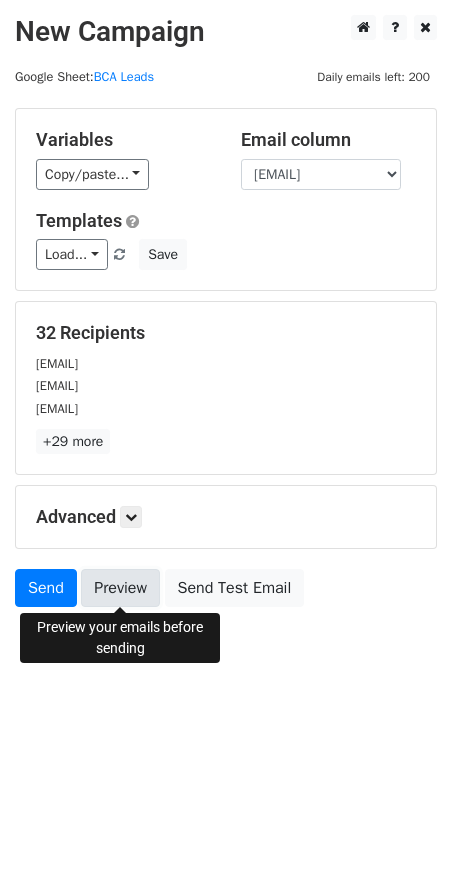 click on "Preview" at bounding box center [120, 588] 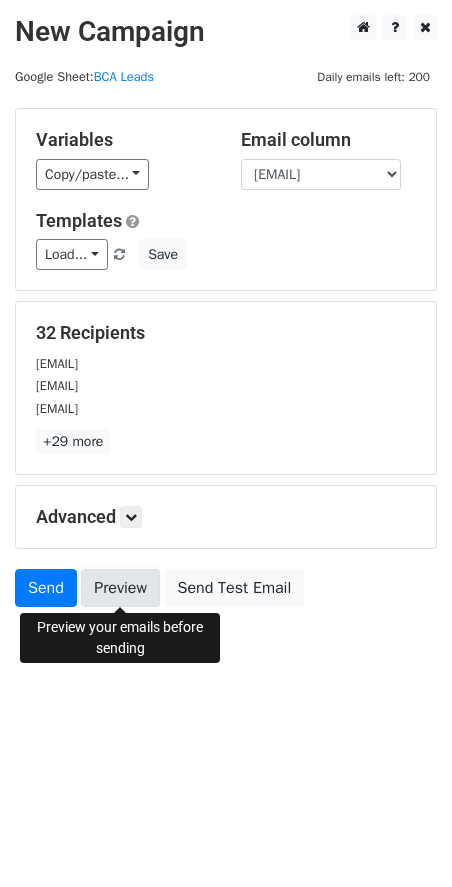 click on "Preview" at bounding box center (120, 588) 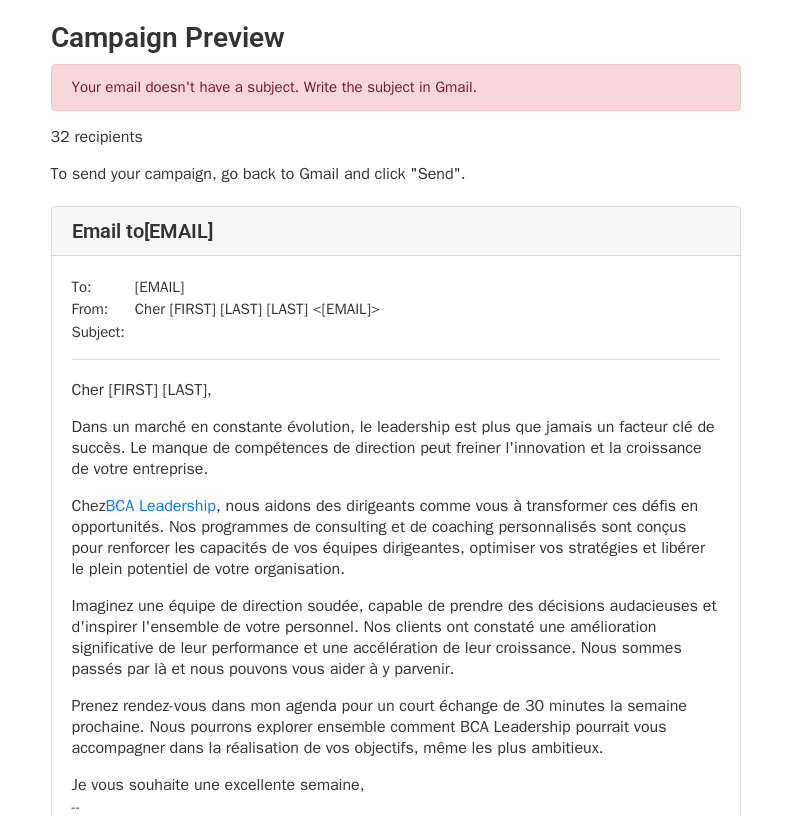 scroll, scrollTop: 0, scrollLeft: 0, axis: both 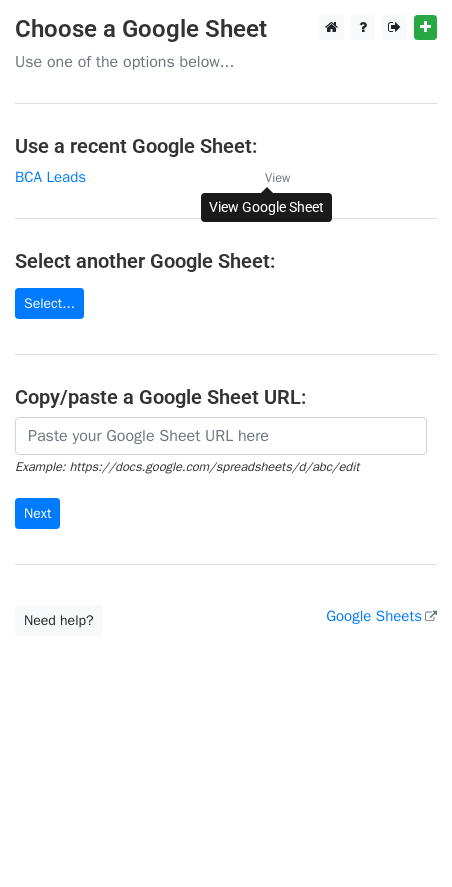 click on "View" at bounding box center (277, 178) 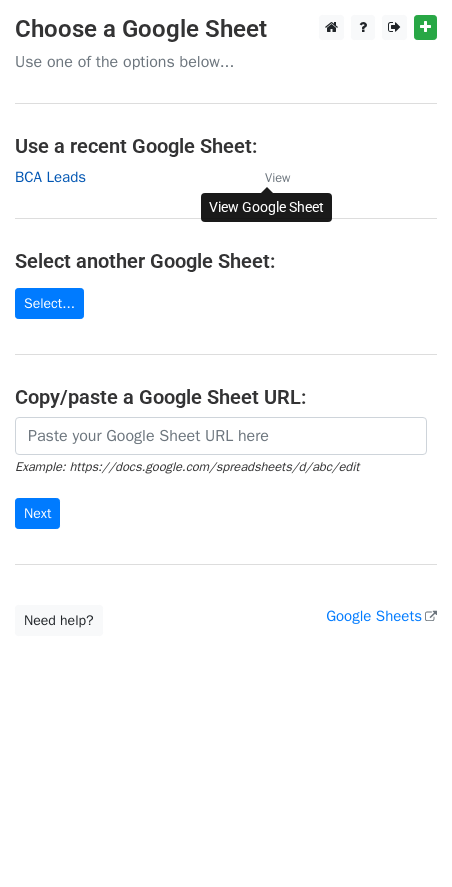 click on "BCA Leads" at bounding box center (50, 177) 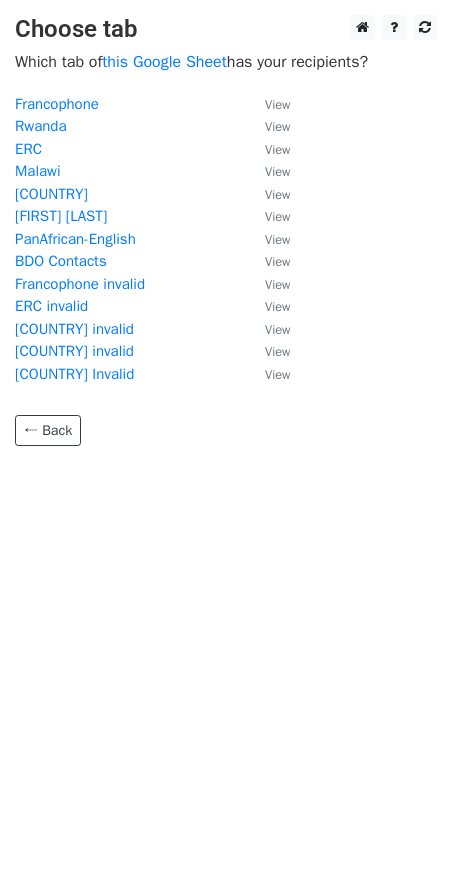scroll, scrollTop: 0, scrollLeft: 0, axis: both 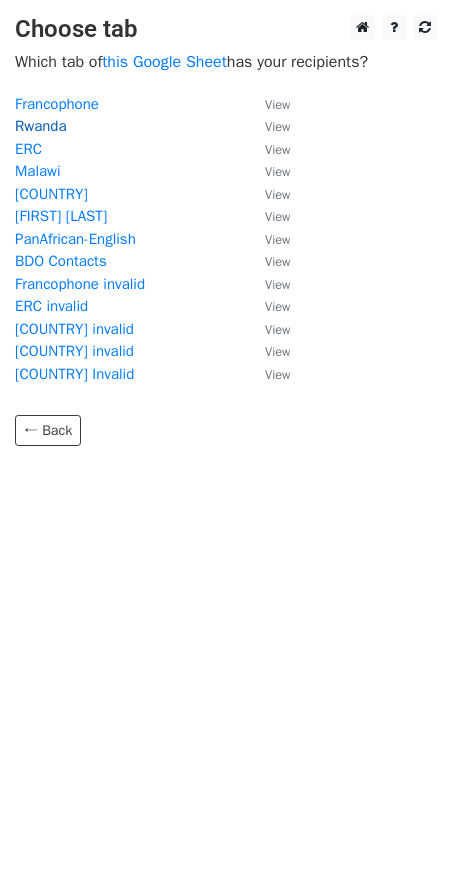 click on "Rwanda" at bounding box center [41, 126] 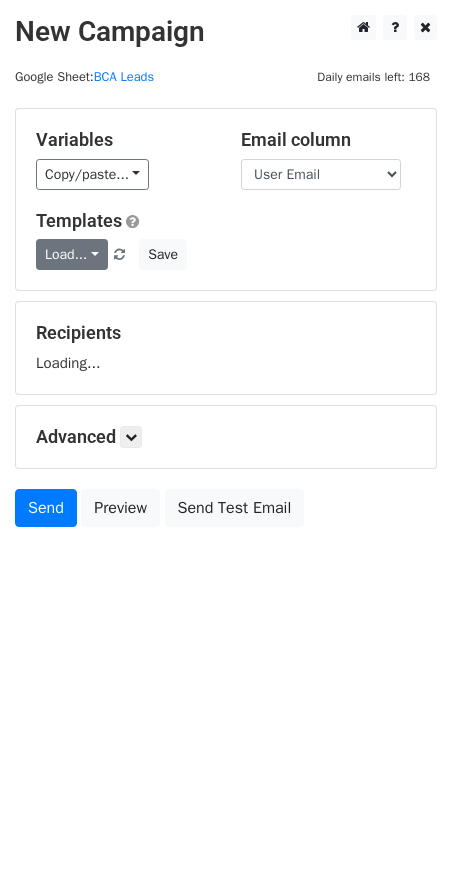 scroll, scrollTop: 0, scrollLeft: 0, axis: both 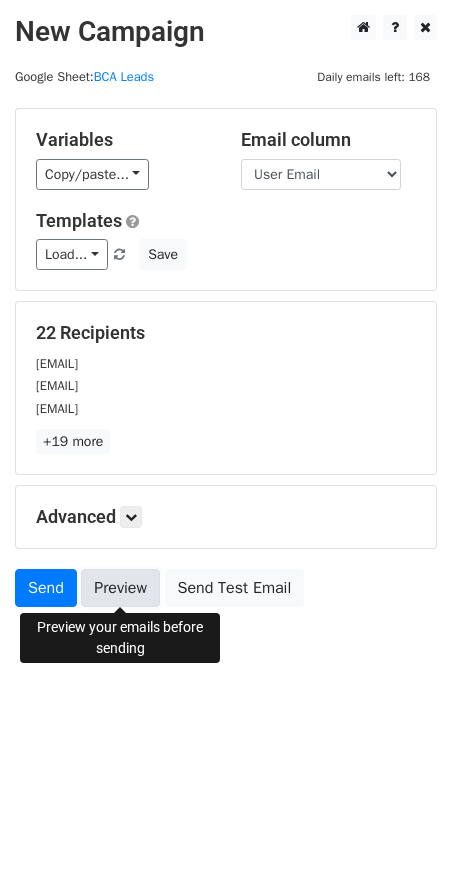click on "Preview" at bounding box center [120, 588] 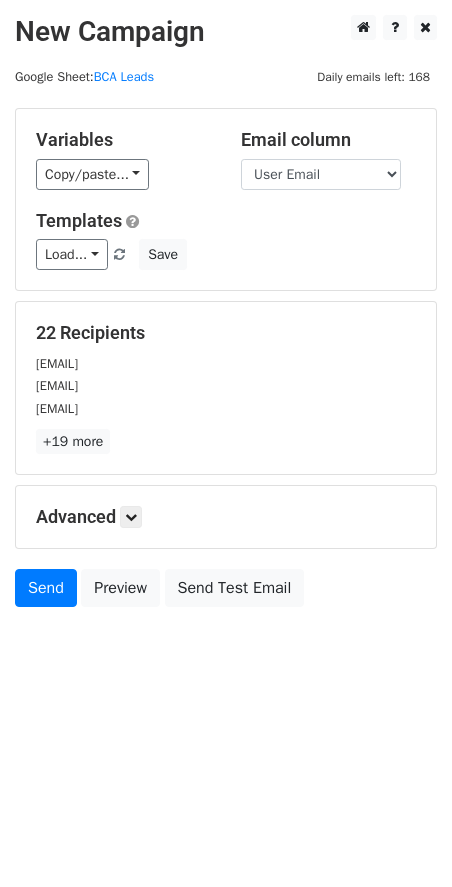 click on "22 Recipients
bnarteh@gaccgh.org
eugene@questafricalimited.com
nicole@sharpenjobs.com
+19 more
22 Recipients
×
bnarteh@gaccgh.org
eugene@questafricalimited.com
nicole@sharpenjobs.com
phiona.kayisingirwa@intelligra.io
youssef.travaly@edpuafrica.rw
zmuvunyi@allsightsafrica.org
evelyn.godfrey@lipton.com
philip@isgadvisory.com
dnzafashwanayo@ensafrica.com
fcuicredidi@ensafrica.com
karan@kvsltd.com
nrmakoni@zimra.co.zw
rumurerwa@ensafrica.com
belinda.kivuyo@crdbbank.co.tz
oluwamayowa.kolawole@aiesec.net
vrukesha@ensafrica.com
smmari@zep-re.com
jjoackim@mdh.or.tz
Aline.mutambuka@imbank.co.rw
Lizzynet.maponga@sc.com
Adaobi.okoye@penop.com.ng
ialice@rse.rw
Close" at bounding box center (226, 388) 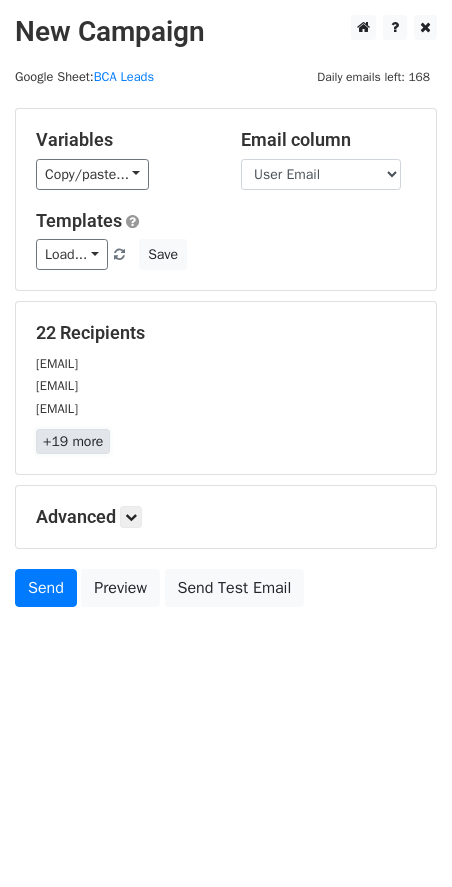 click on "+19 more" at bounding box center [73, 441] 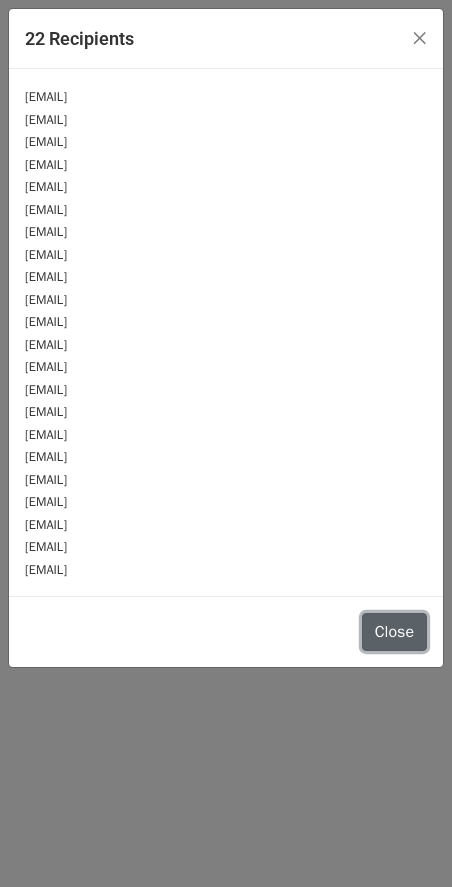 click on "Close" at bounding box center [394, 632] 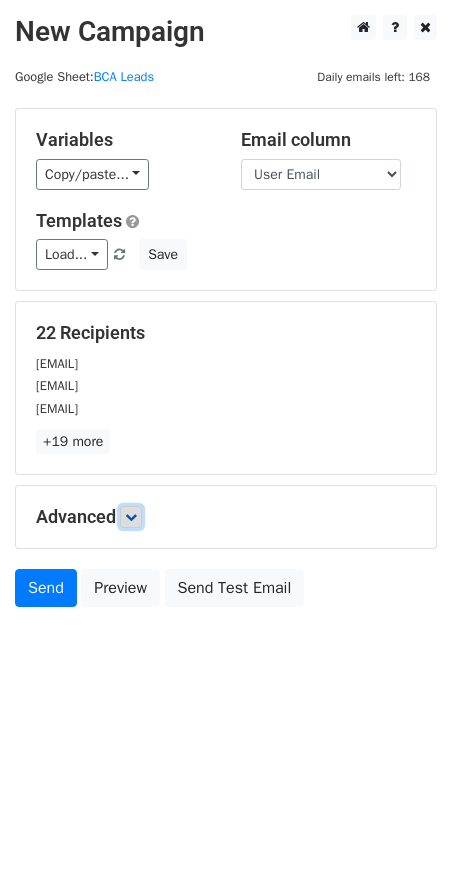 click at bounding box center (131, 517) 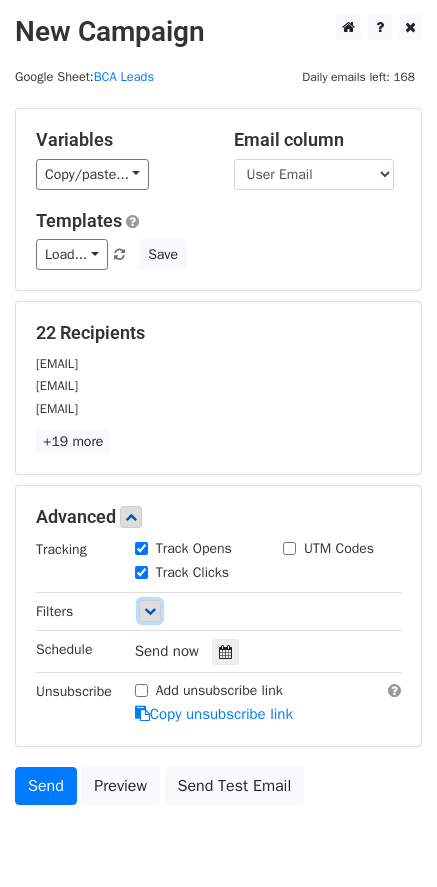 click at bounding box center [150, 611] 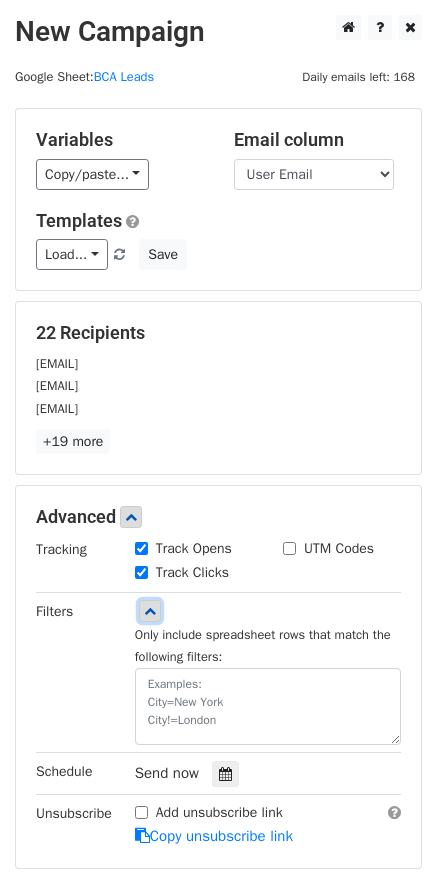 click at bounding box center [150, 611] 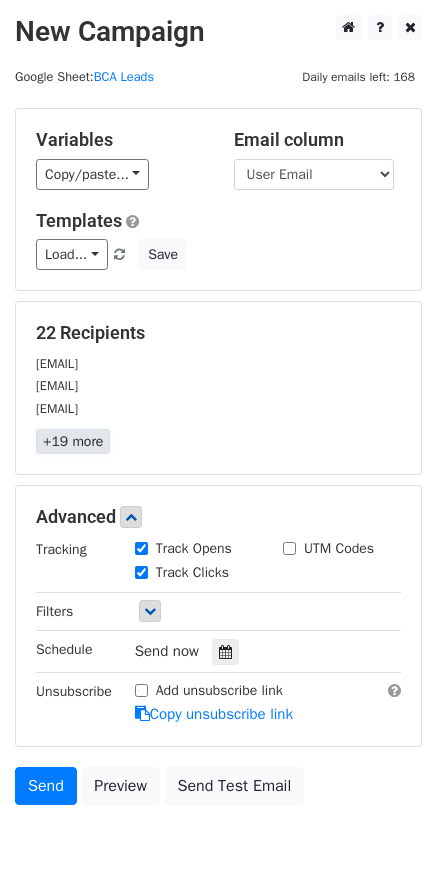 click on "+19 more" at bounding box center [73, 441] 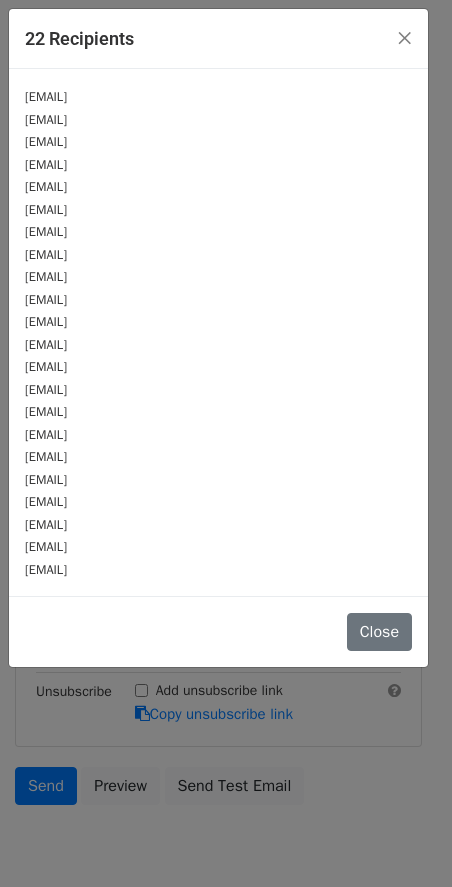 click on "rumurerwa@ensafrica.com" at bounding box center [46, 367] 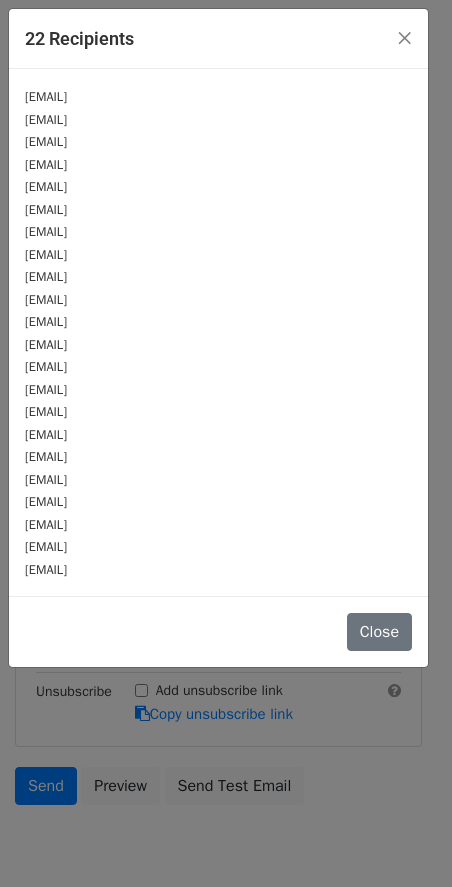 drag, startPoint x: 186, startPoint y: 232, endPoint x: 28, endPoint y: 239, distance: 158.15498 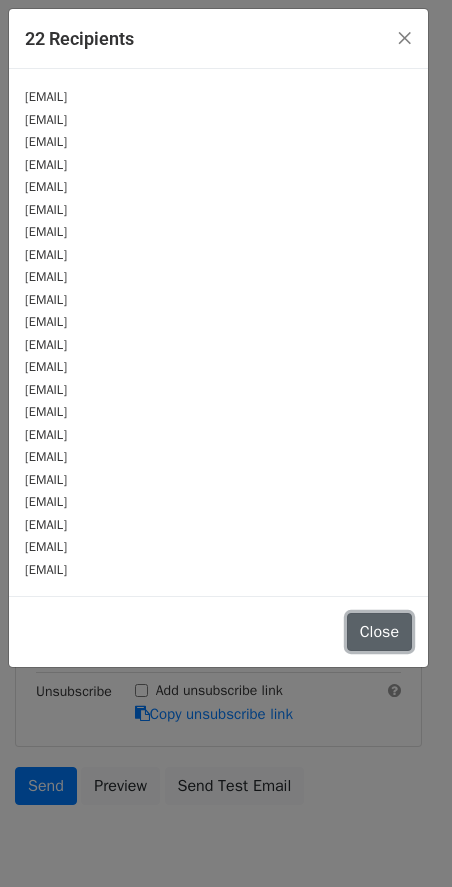 click on "Close" at bounding box center [379, 632] 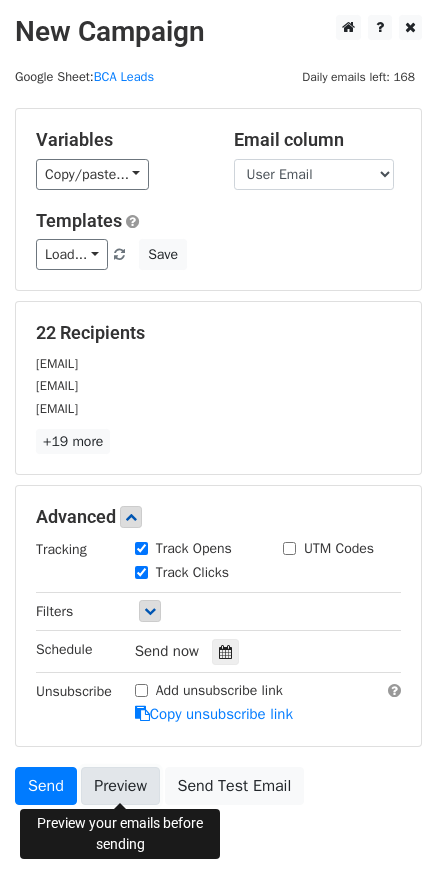 click on "Preview" at bounding box center [120, 786] 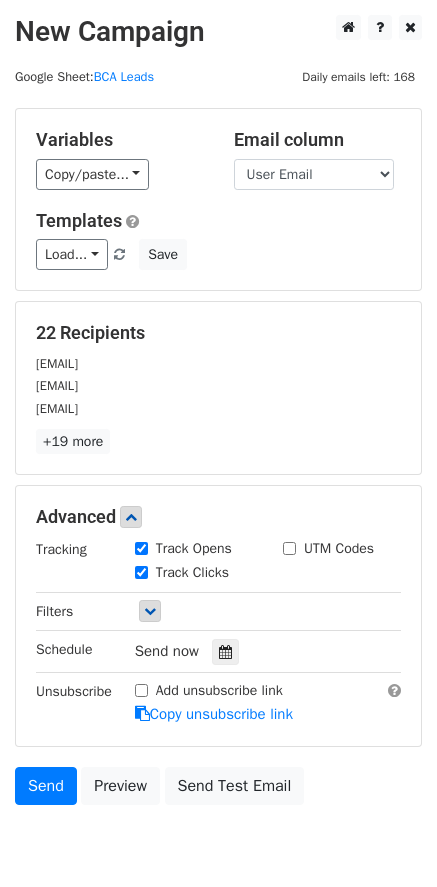 click on "New Campaign
Daily emails left: 168
Google Sheet:
BCA Leads
Variables
Copy/paste...
{{No.}}
{{Name}}
{{User Email}}
{{Country/Cohort}}
Email column
No.
Name
User Email
Country/Cohort
Templates
Load...
Webinar Invitation
Order Confirmation
Trial Expiration Warning
Newsletter
Event Invitation
Appointment Confirmation
Customer Feedback
Product Launch
Follow-up Email
Welcome Email
Save
22 Recipients
bnarteh@gaccgh.org
eugene@questafricalimited.com
nicole@sharpenjobs.com
+19 more
22 Recipients
×
bnarteh@gaccgh.org
eugene@questafricalimited.com
nicole@sharpenjobs.com
phiona.kayisingirwa@intelligra.io
youssef.travaly@edpuafrica.rw
zmuvunyi@allsightsafrica.org
evelyn.godfrey@lipton.com
philip@isgadvisory.com" at bounding box center (218, 455) 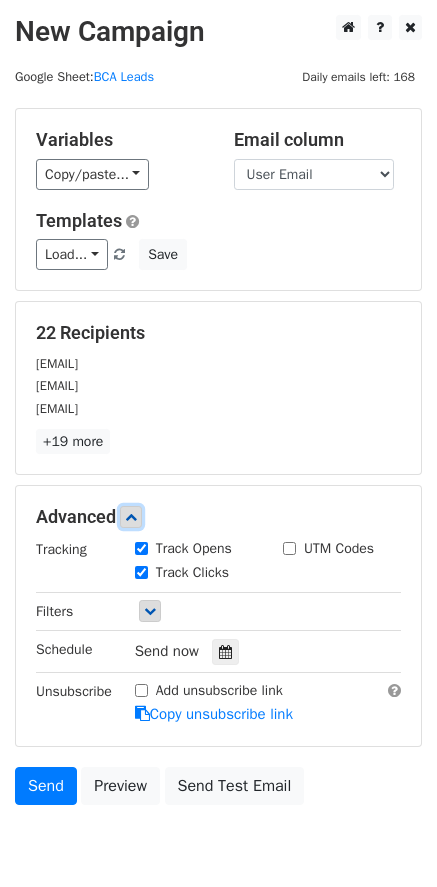click at bounding box center [131, 517] 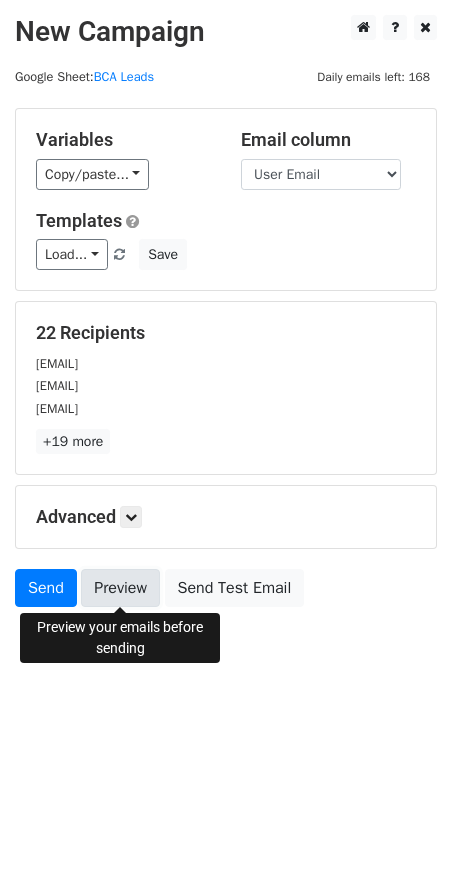 click on "Preview" at bounding box center [120, 588] 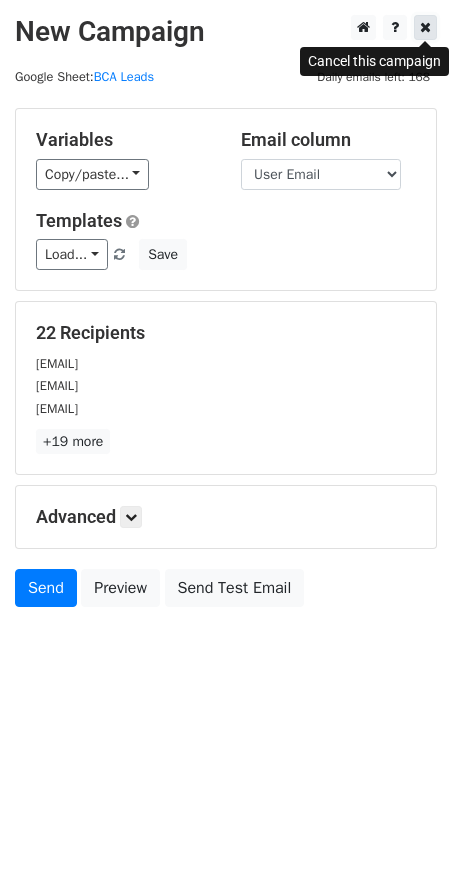 click at bounding box center [425, 27] 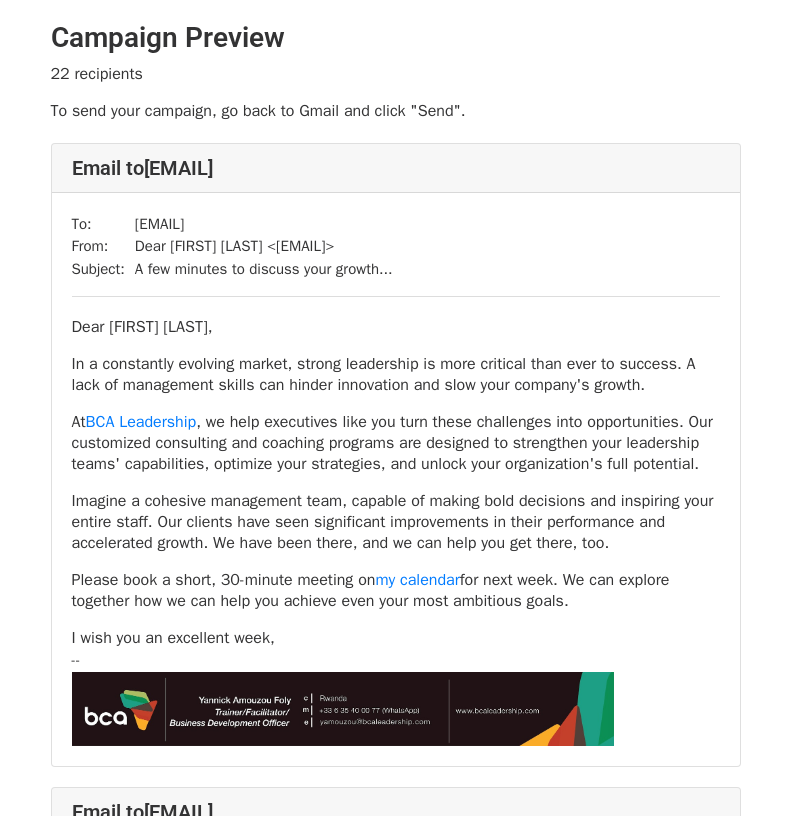 scroll, scrollTop: 0, scrollLeft: 0, axis: both 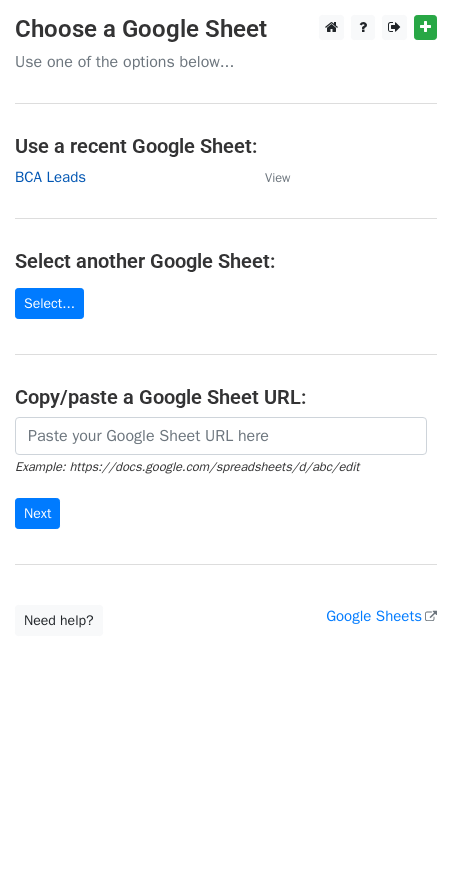 click on "BCA Leads" at bounding box center [50, 177] 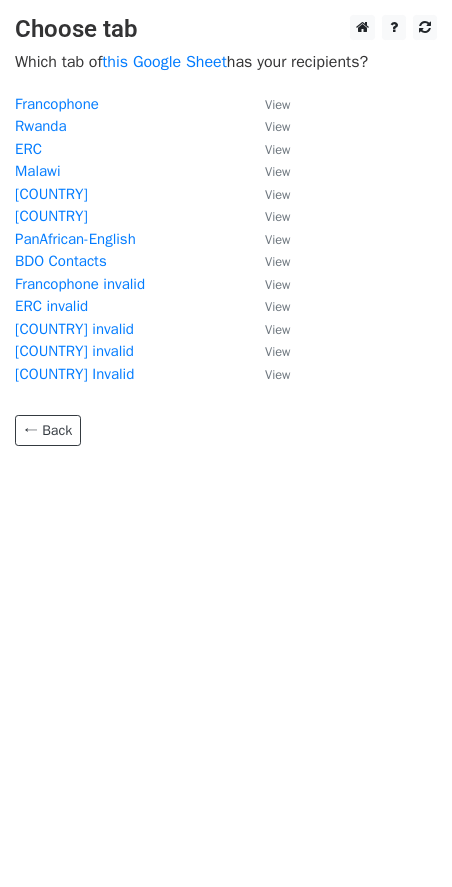 scroll, scrollTop: 0, scrollLeft: 0, axis: both 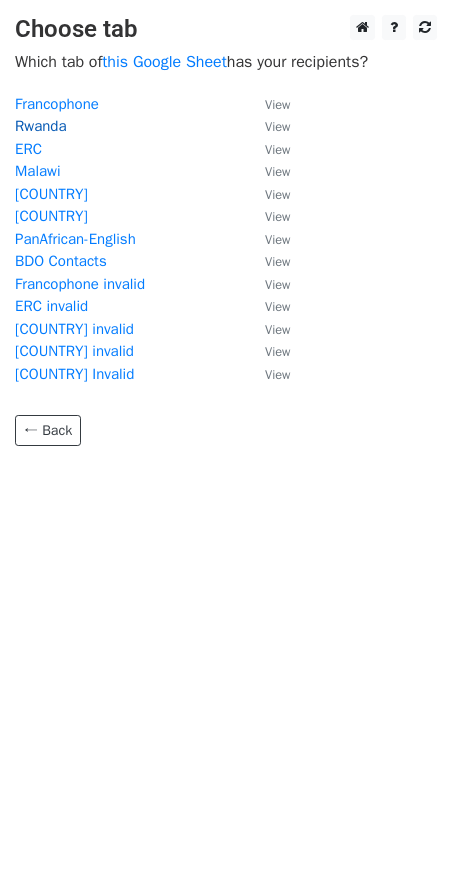 click on "Rwanda" at bounding box center (41, 126) 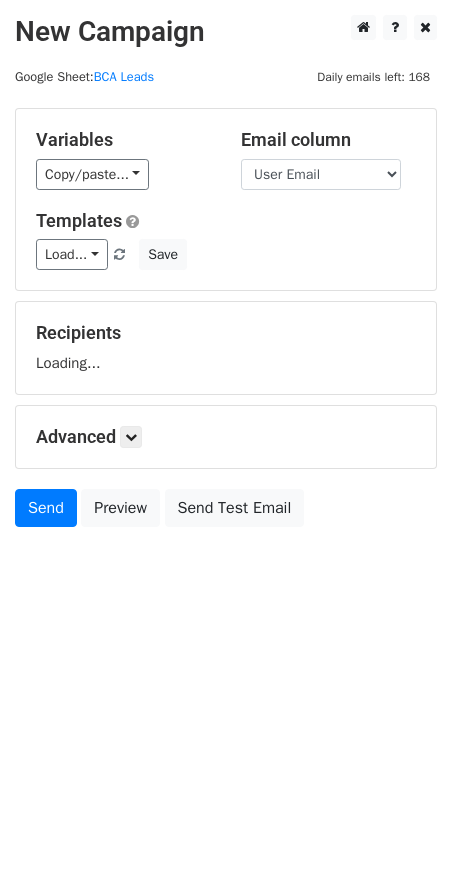 scroll, scrollTop: 0, scrollLeft: 0, axis: both 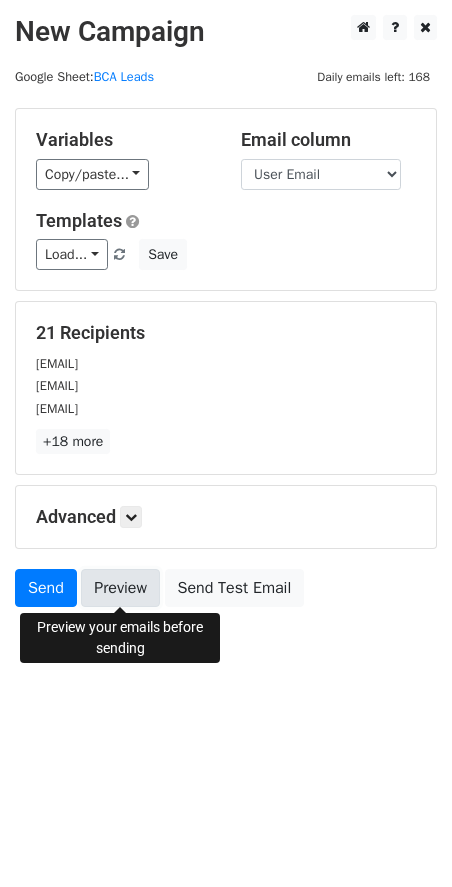 click on "Preview" at bounding box center (120, 588) 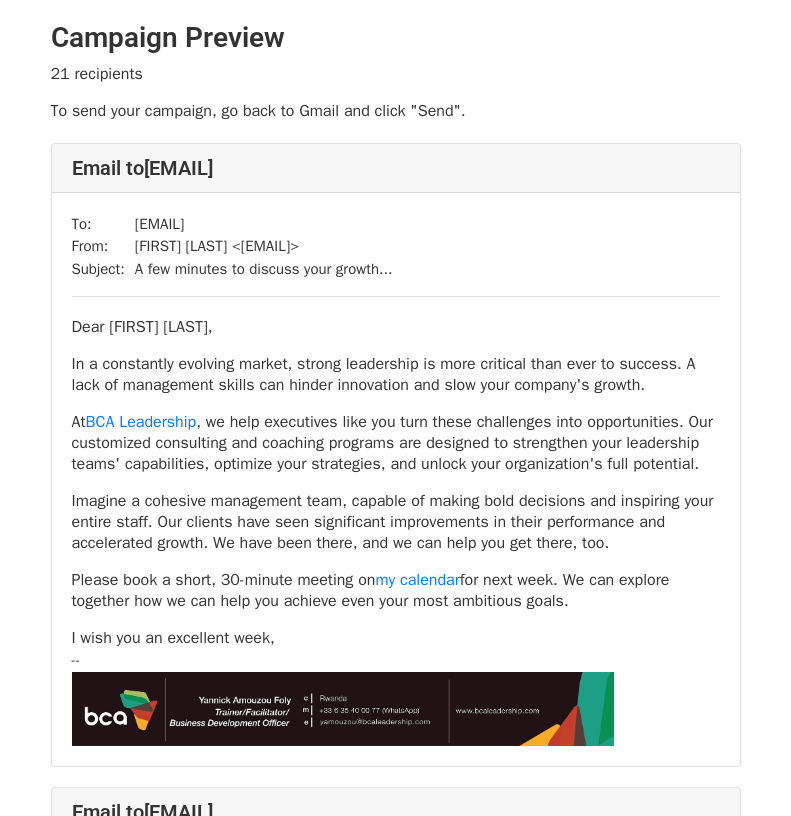 scroll, scrollTop: 0, scrollLeft: 0, axis: both 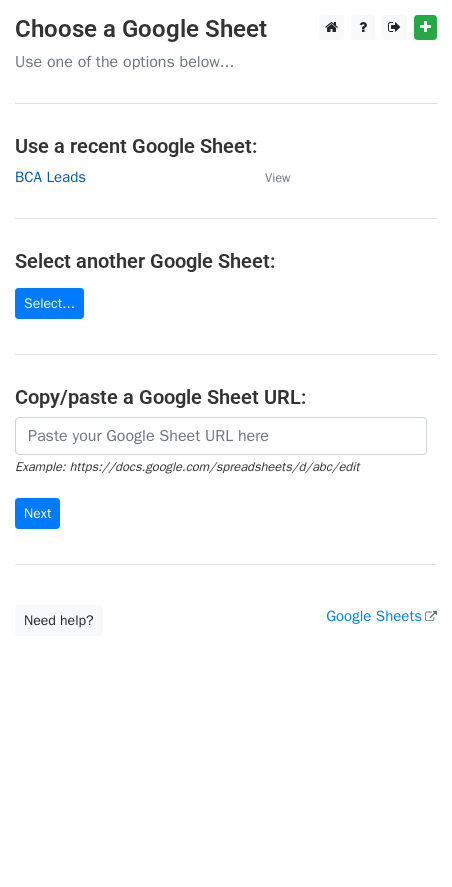 click on "BCA Leads" at bounding box center [50, 177] 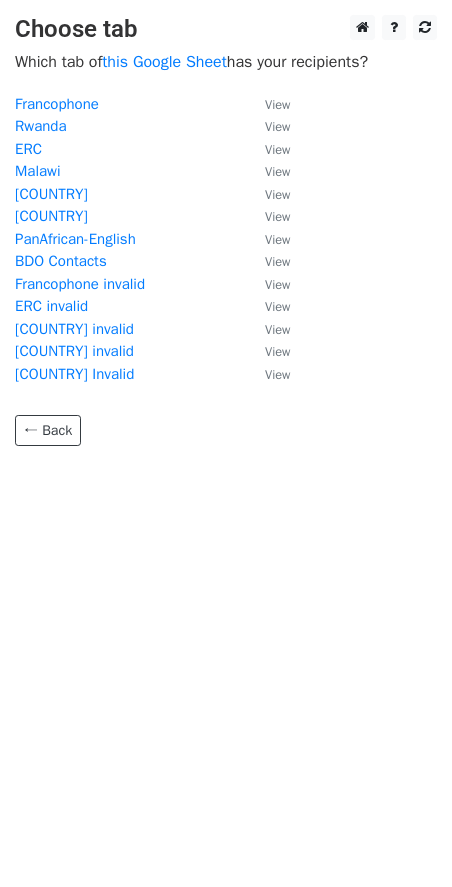 scroll, scrollTop: 0, scrollLeft: 0, axis: both 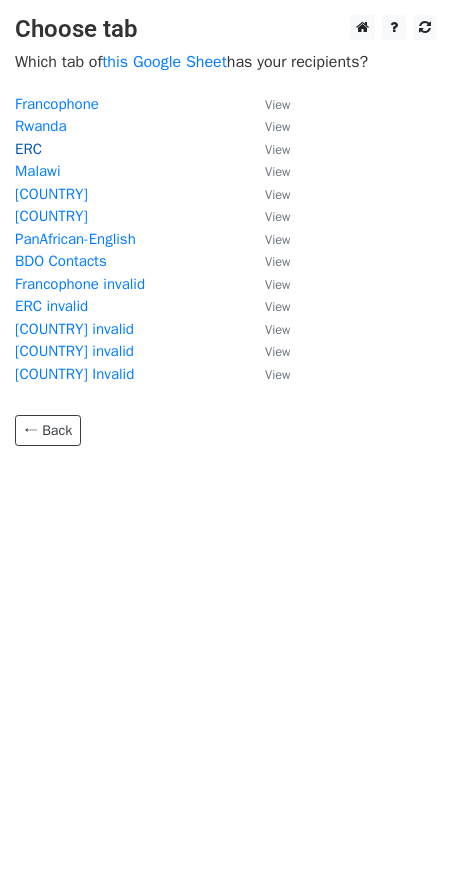 click on "ERC" at bounding box center (28, 149) 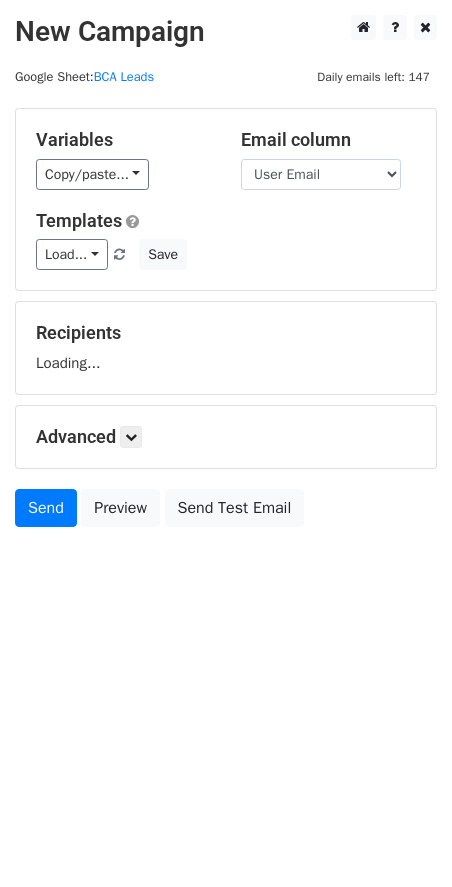 scroll, scrollTop: 0, scrollLeft: 0, axis: both 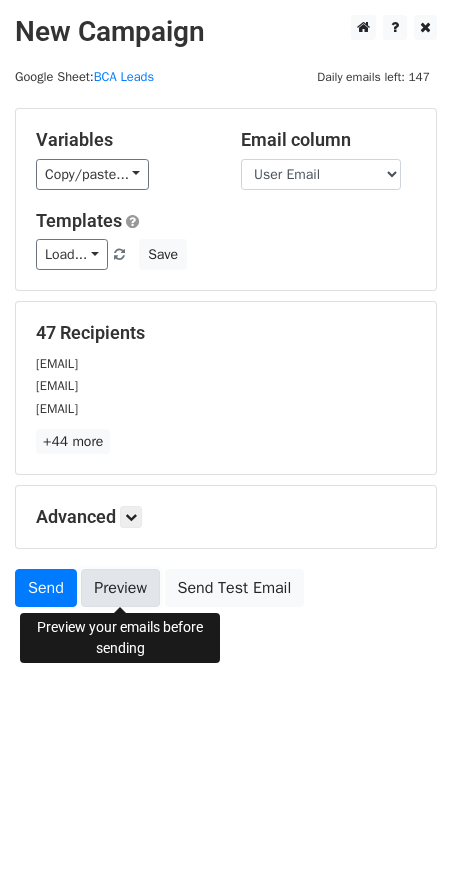 click on "Preview" at bounding box center [120, 588] 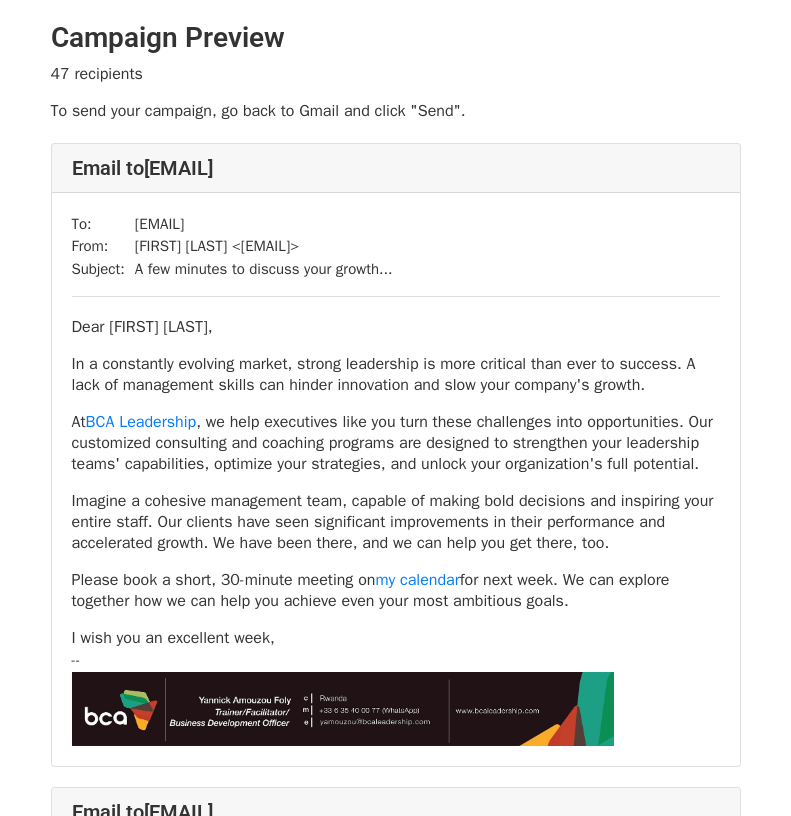 scroll, scrollTop: 0, scrollLeft: 0, axis: both 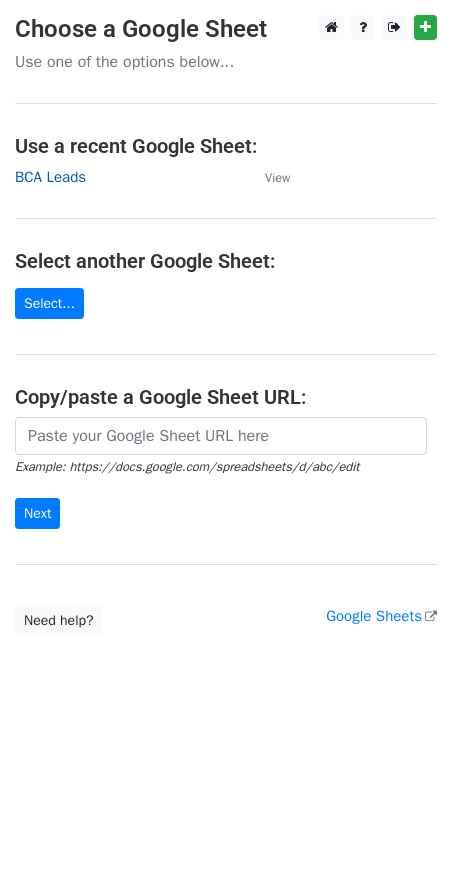 click on "BCA Leads" at bounding box center (50, 177) 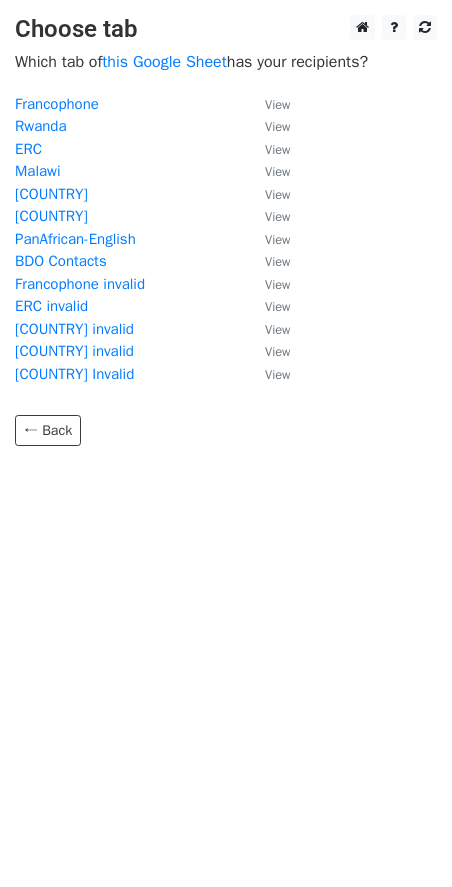 scroll, scrollTop: 0, scrollLeft: 0, axis: both 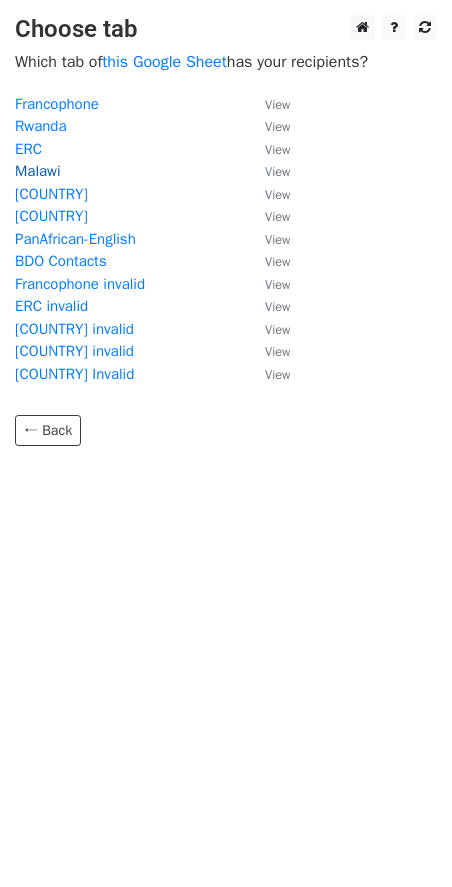 click on "Malawi" at bounding box center [38, 171] 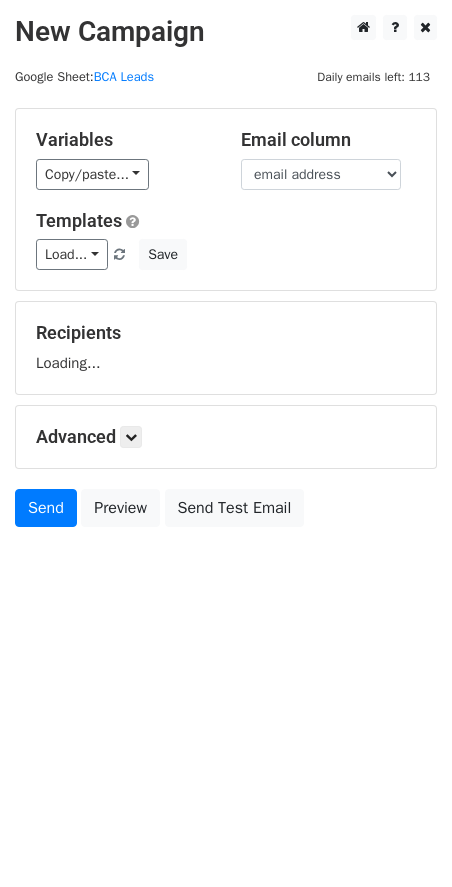 scroll, scrollTop: 0, scrollLeft: 0, axis: both 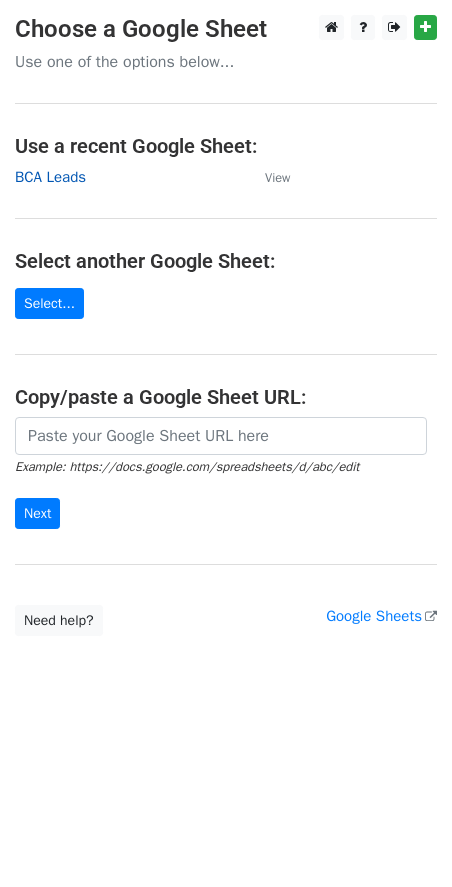 click on "BCA Leads" at bounding box center [50, 177] 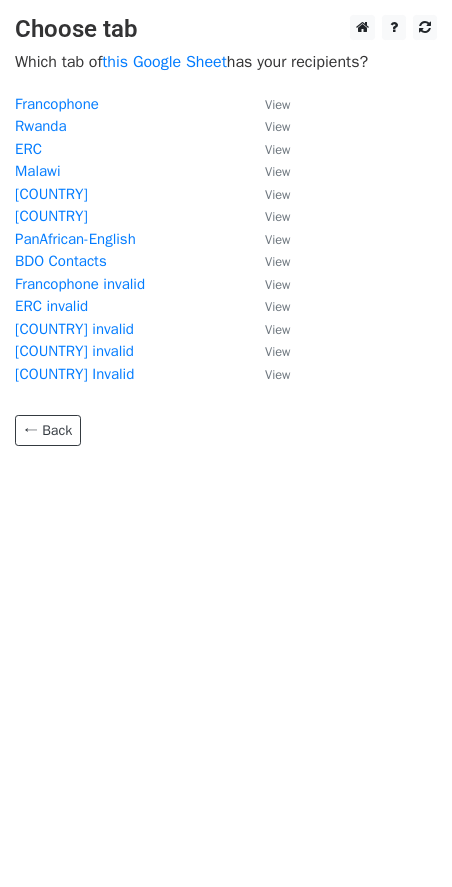 scroll, scrollTop: 0, scrollLeft: 0, axis: both 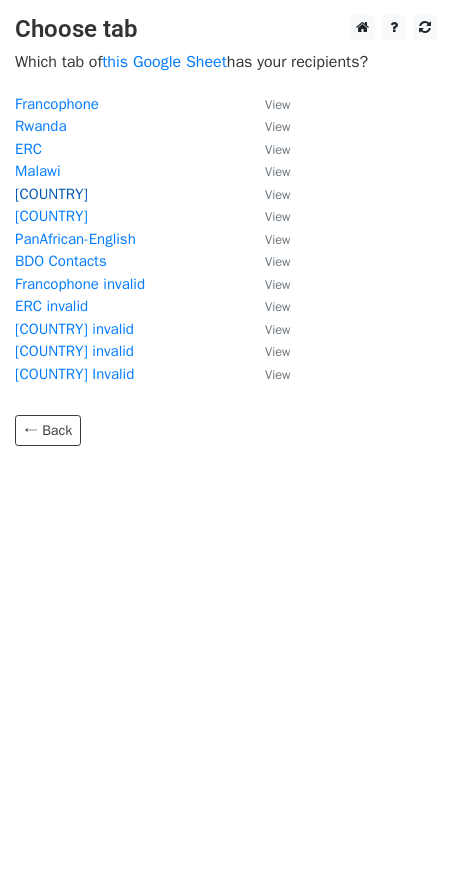 click on "Kenya" at bounding box center [51, 194] 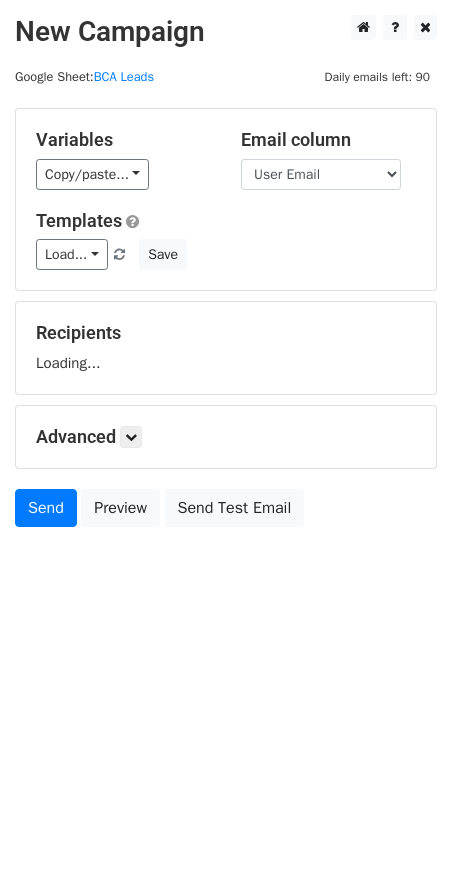 scroll, scrollTop: 0, scrollLeft: 0, axis: both 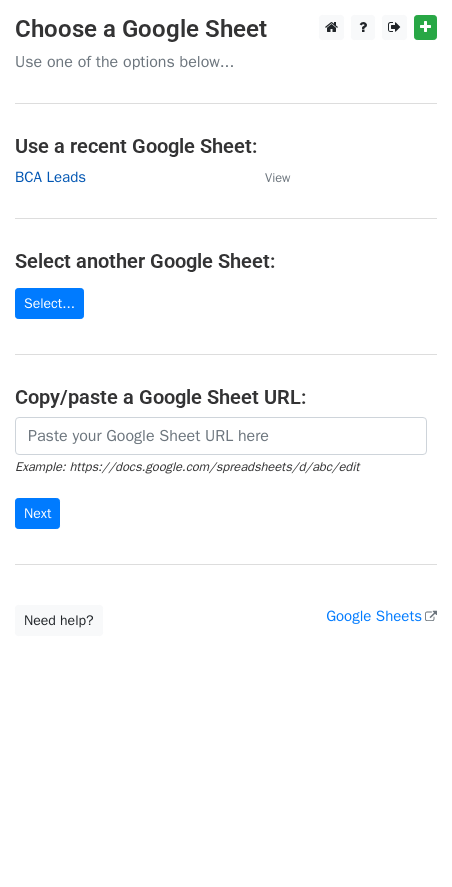 click on "BCA Leads" at bounding box center [50, 177] 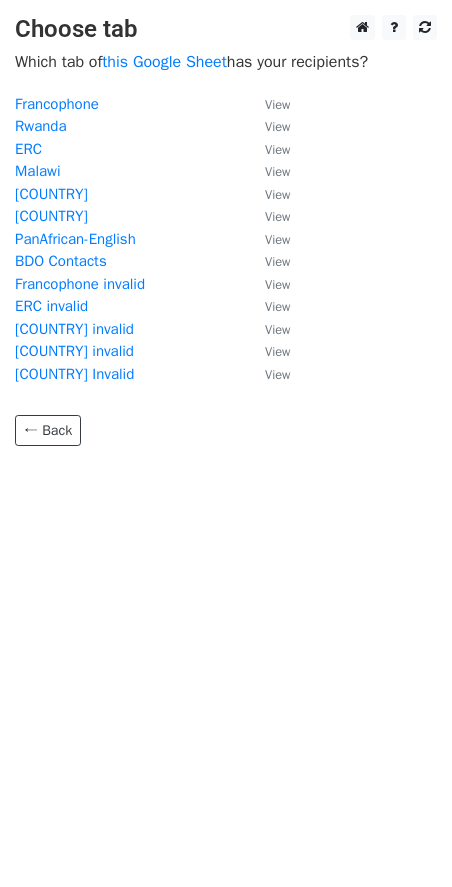 scroll, scrollTop: 0, scrollLeft: 0, axis: both 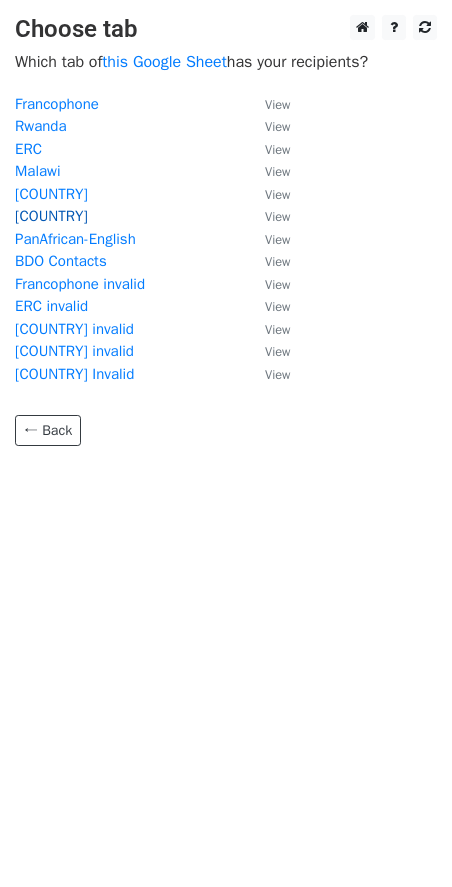 click on "Sierra Leaone" at bounding box center (51, 216) 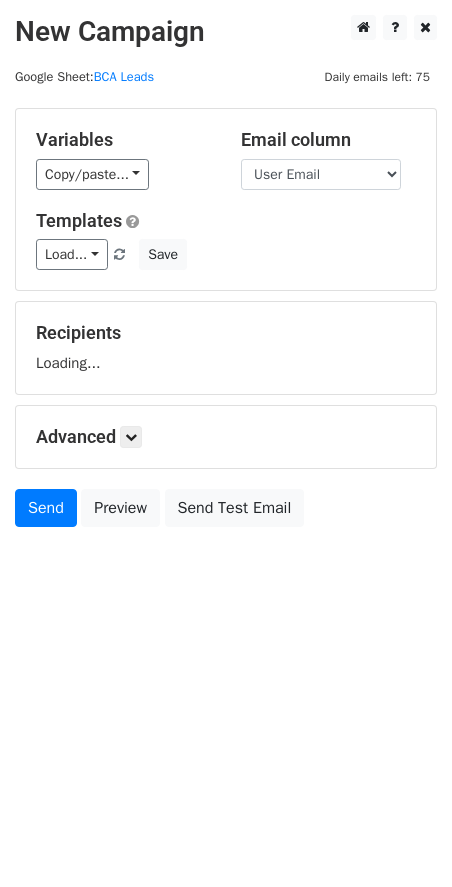scroll, scrollTop: 0, scrollLeft: 0, axis: both 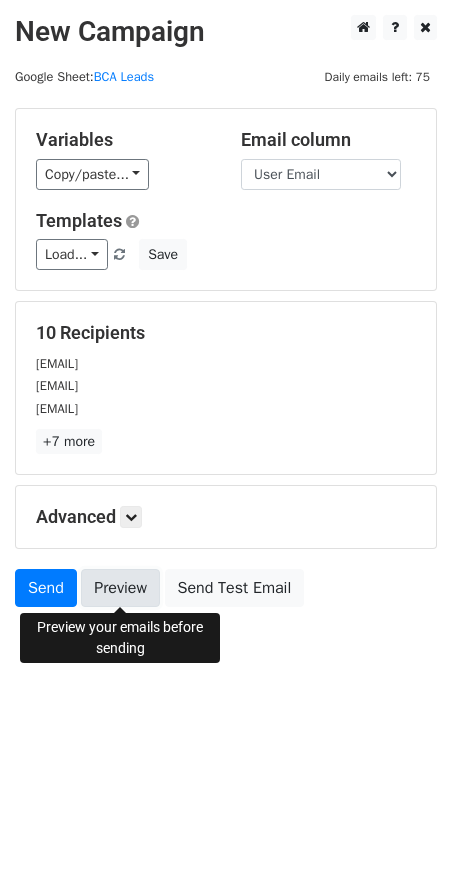click on "Preview" at bounding box center (120, 588) 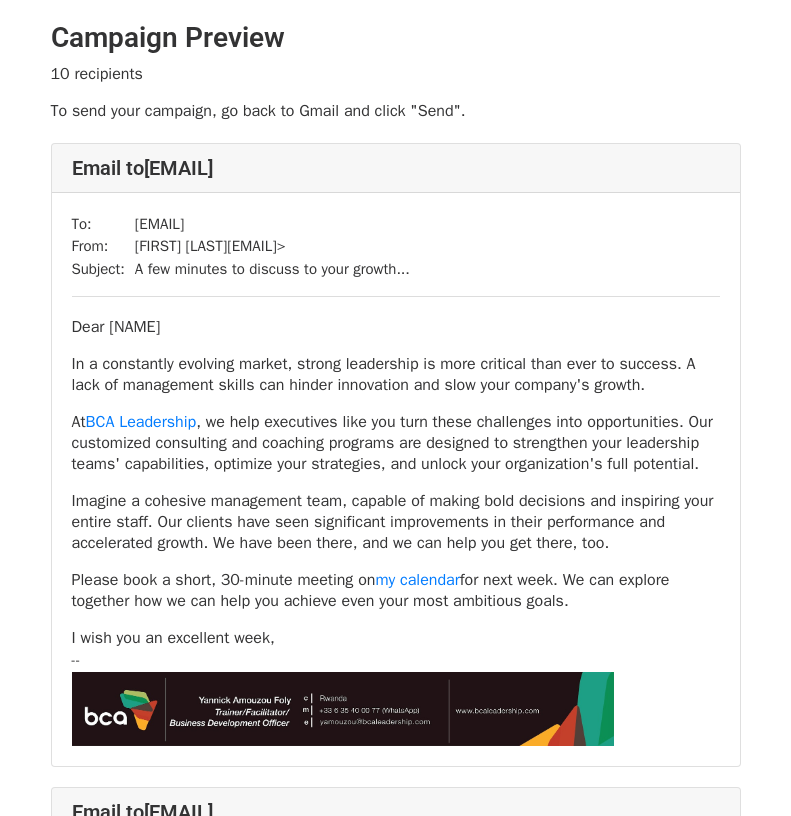 scroll, scrollTop: 0, scrollLeft: 0, axis: both 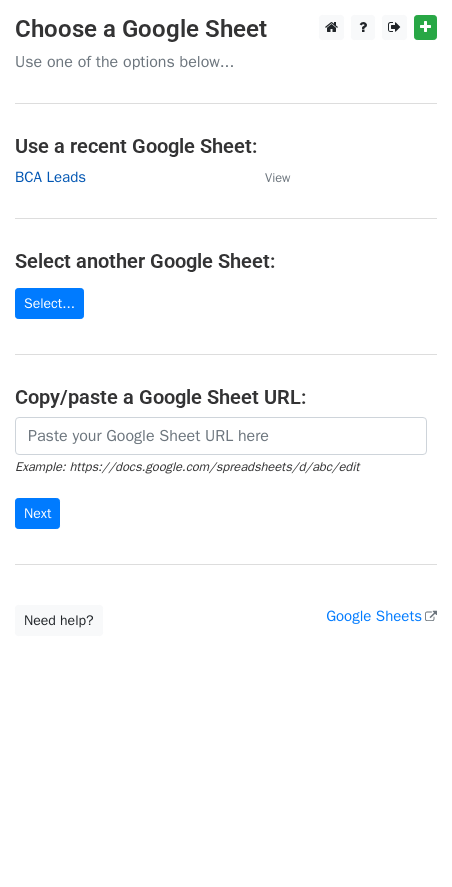 click on "BCA Leads" at bounding box center [50, 177] 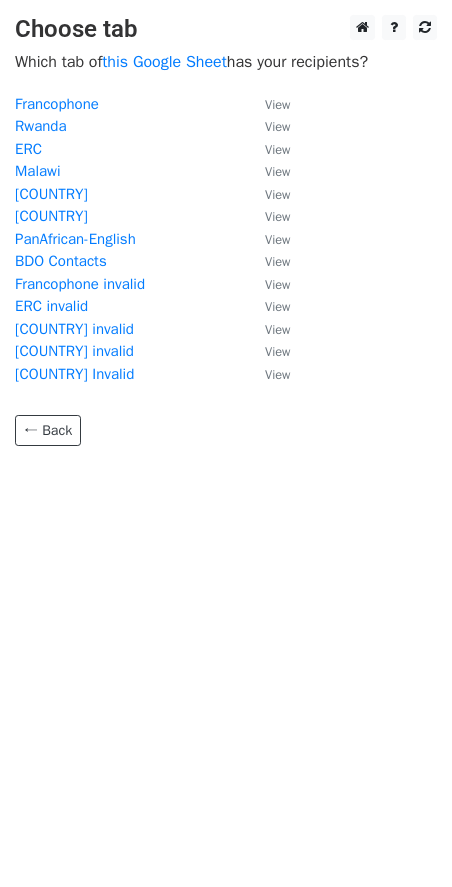 scroll, scrollTop: 0, scrollLeft: 0, axis: both 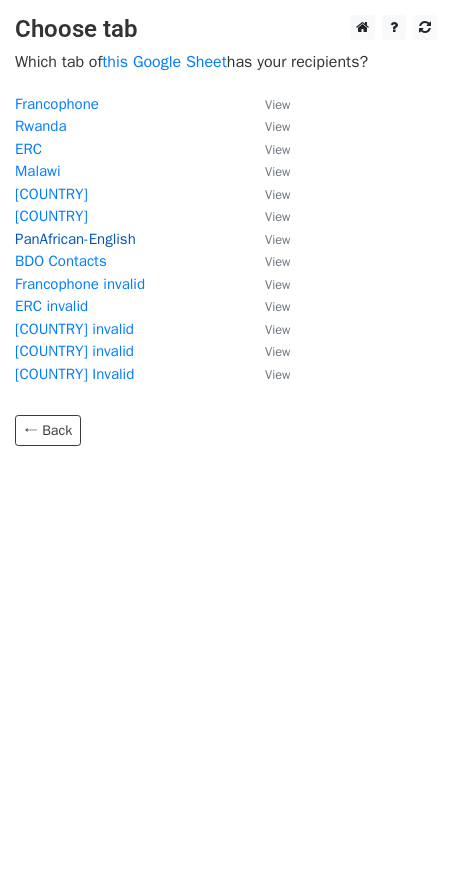 click on "PanAfrican-English" at bounding box center [75, 239] 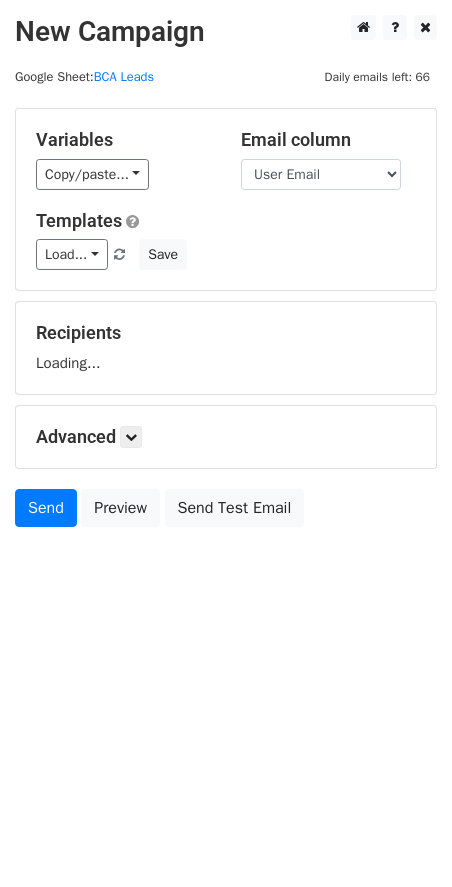 scroll, scrollTop: 0, scrollLeft: 0, axis: both 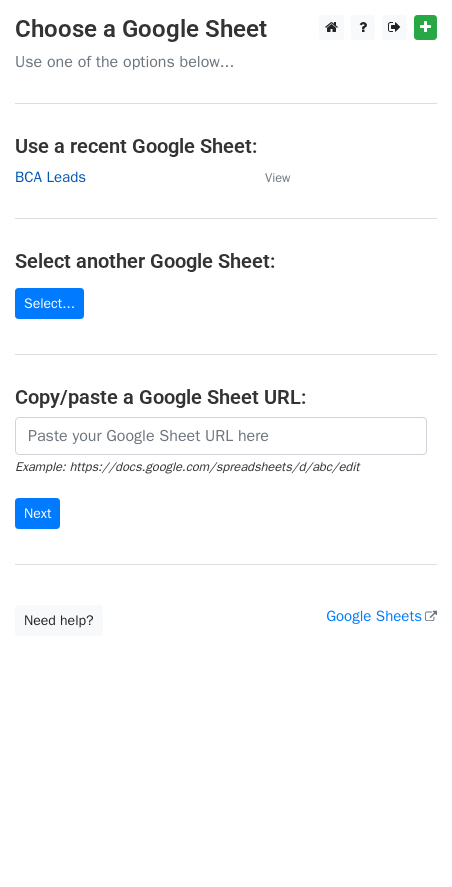 click on "BCA Leads" at bounding box center [50, 177] 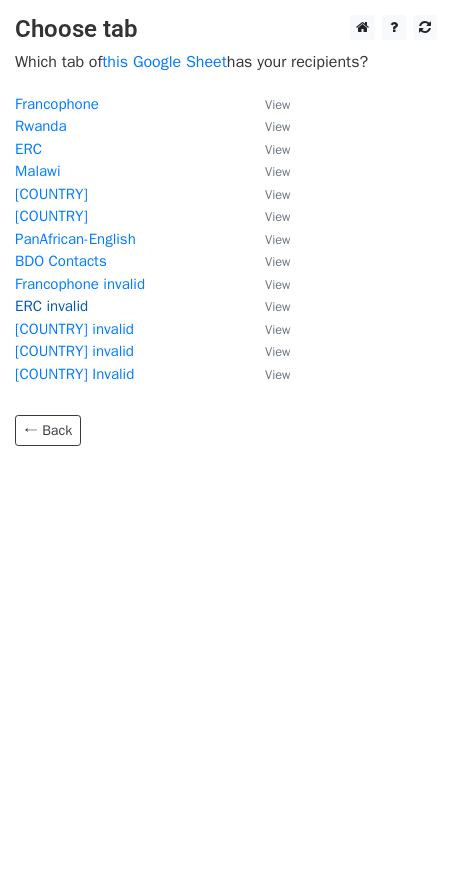 scroll, scrollTop: 0, scrollLeft: 0, axis: both 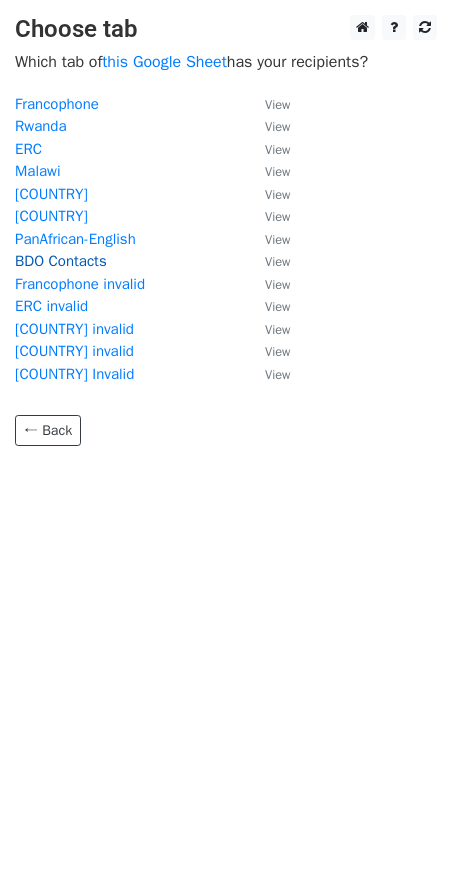 click on "BDO Contacts" at bounding box center (61, 261) 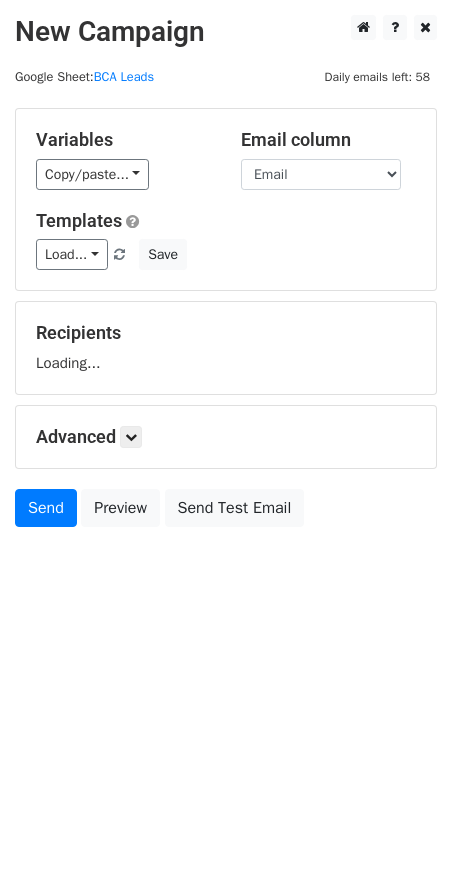 scroll, scrollTop: 0, scrollLeft: 0, axis: both 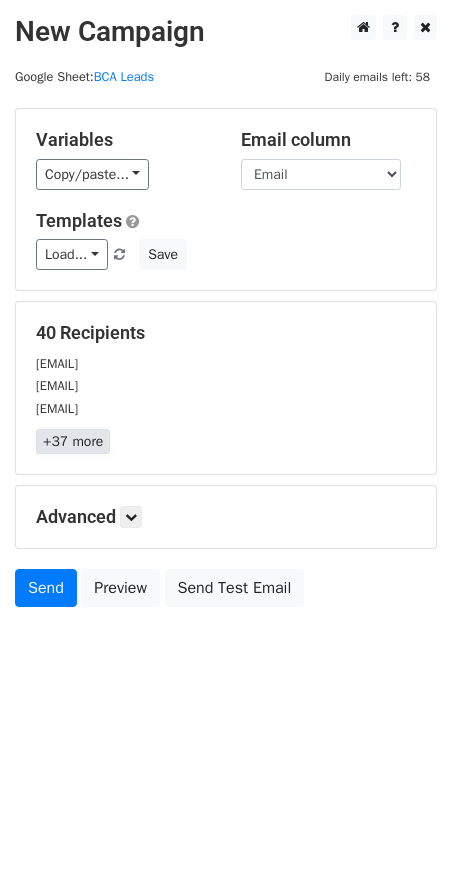 click on "+37 more" at bounding box center [73, 441] 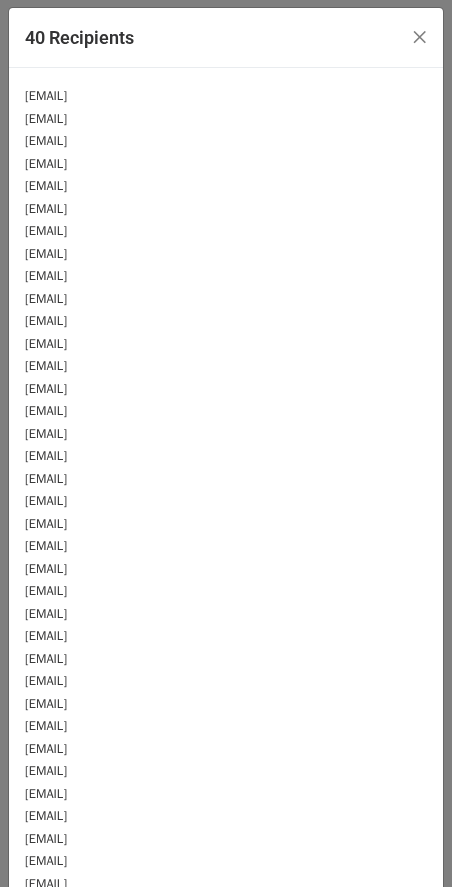 scroll, scrollTop: 0, scrollLeft: 0, axis: both 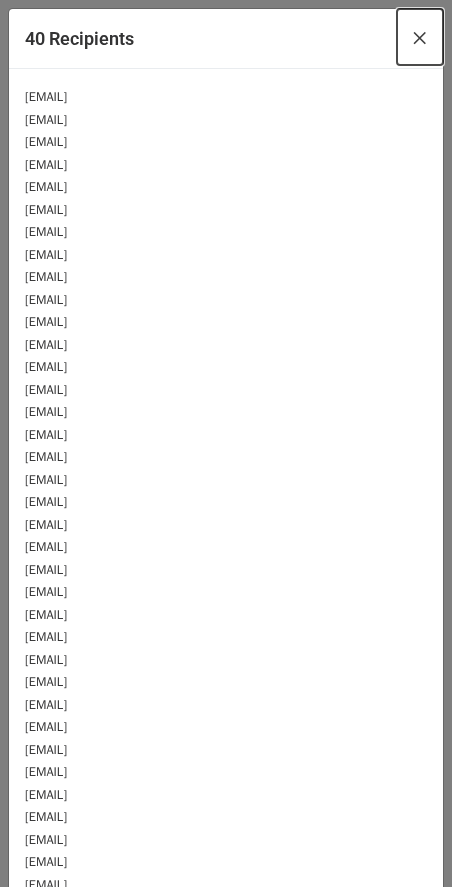 click on "×" at bounding box center [420, 37] 